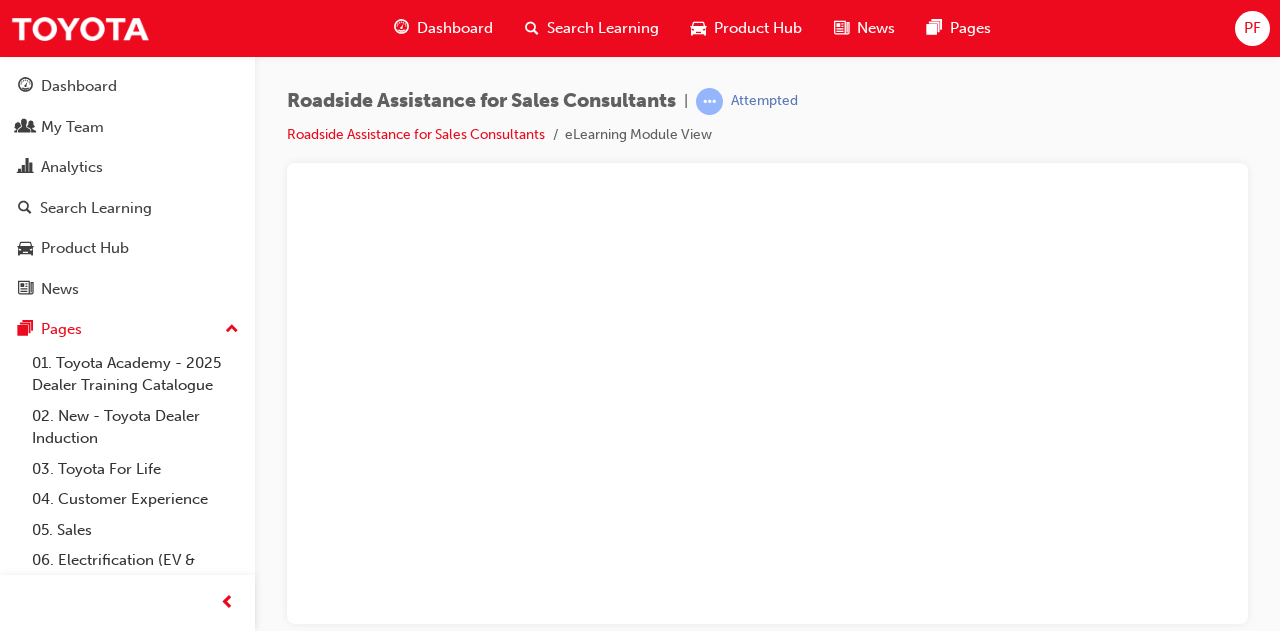 scroll, scrollTop: 0, scrollLeft: 0, axis: both 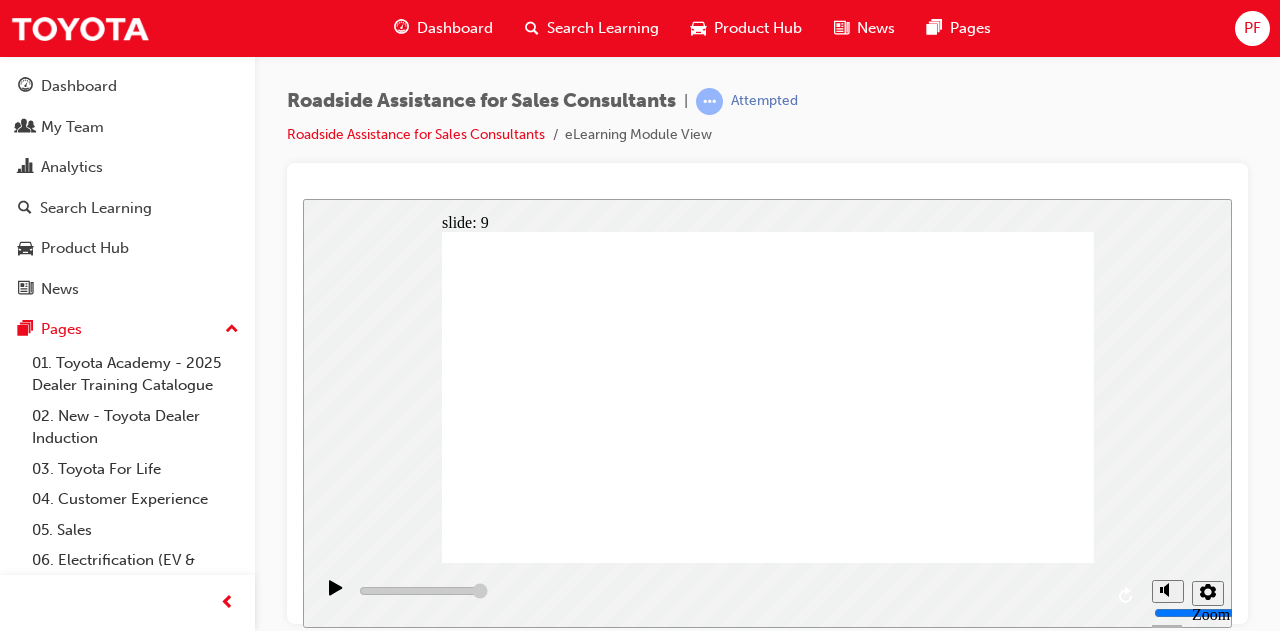 click 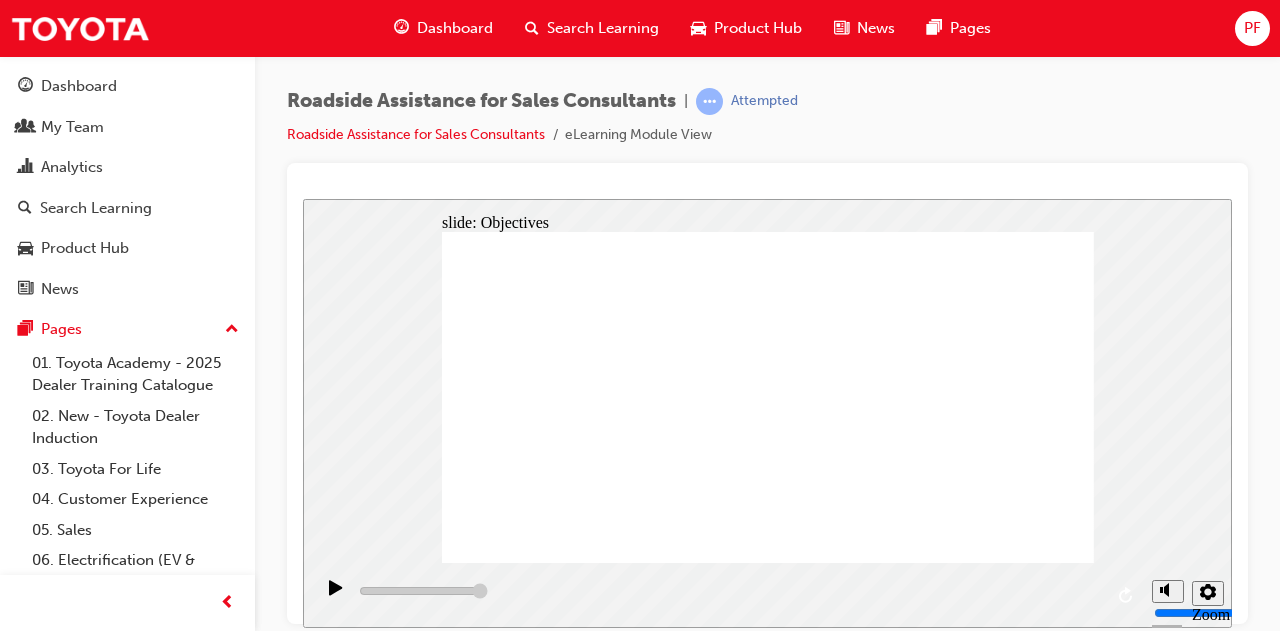 type on "23000" 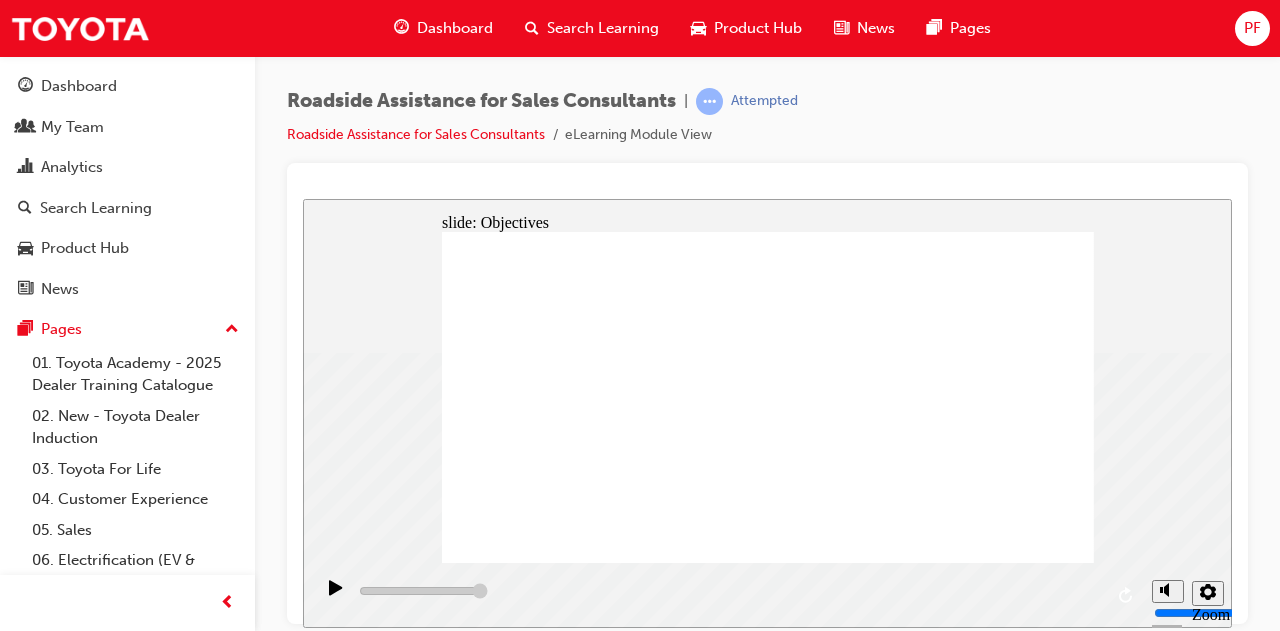 click 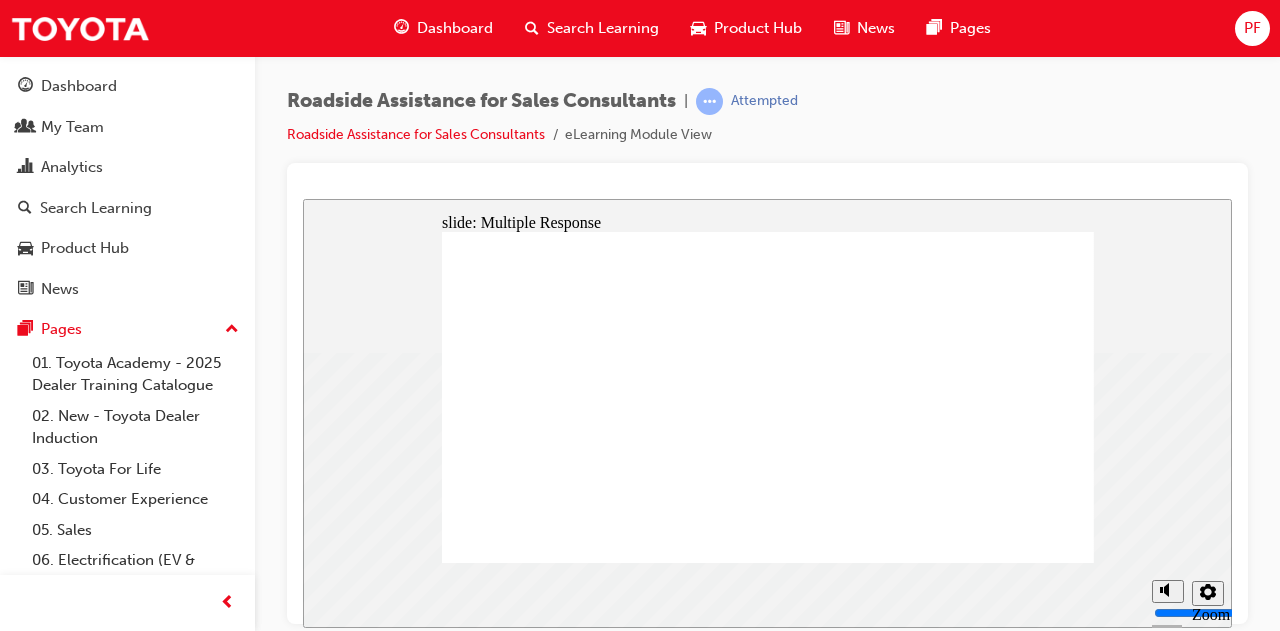 checkbox on "true" 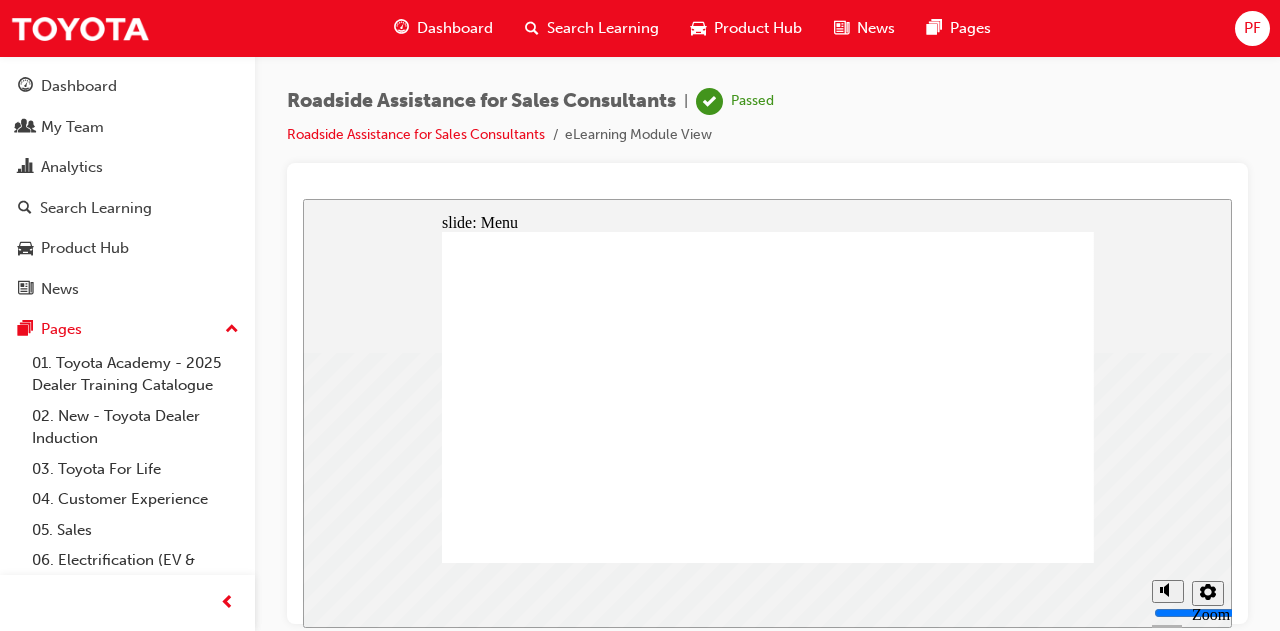 click 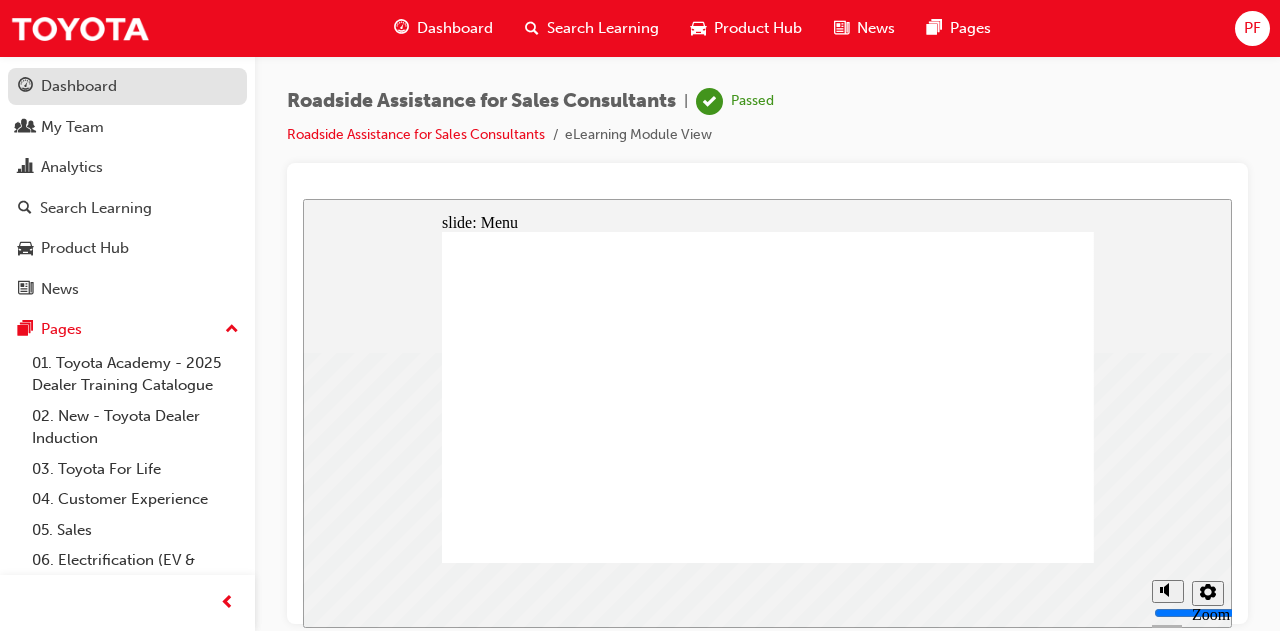 click on "Dashboard" at bounding box center [79, 86] 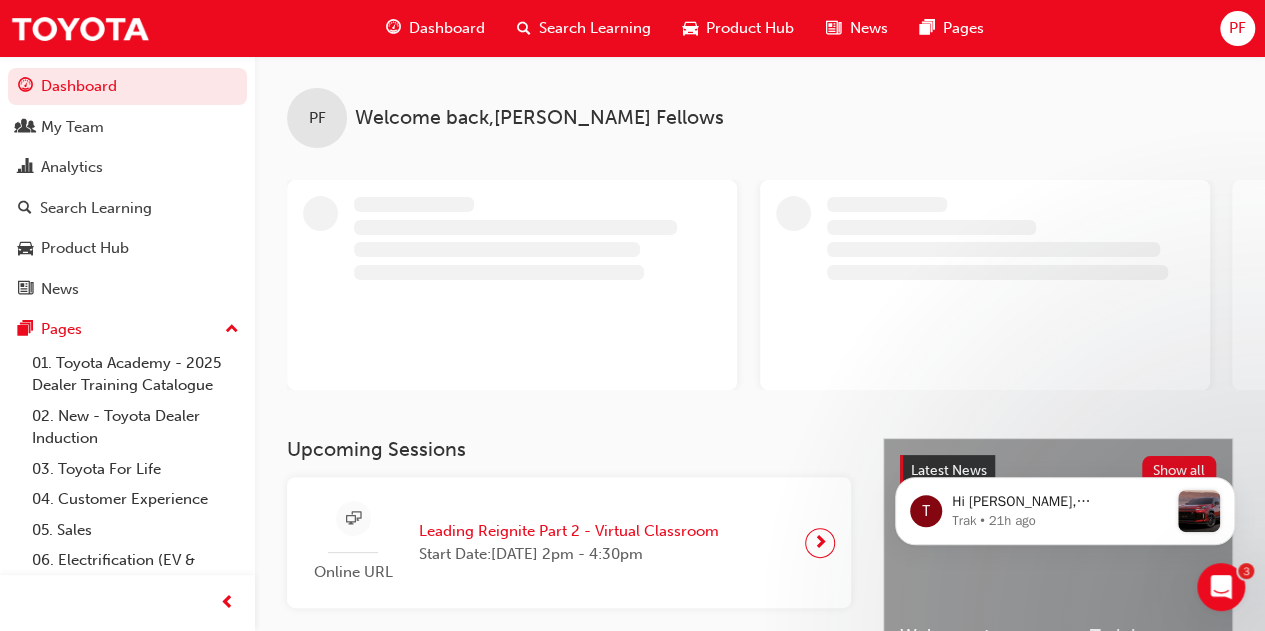 click on "Search Learning" at bounding box center [595, 28] 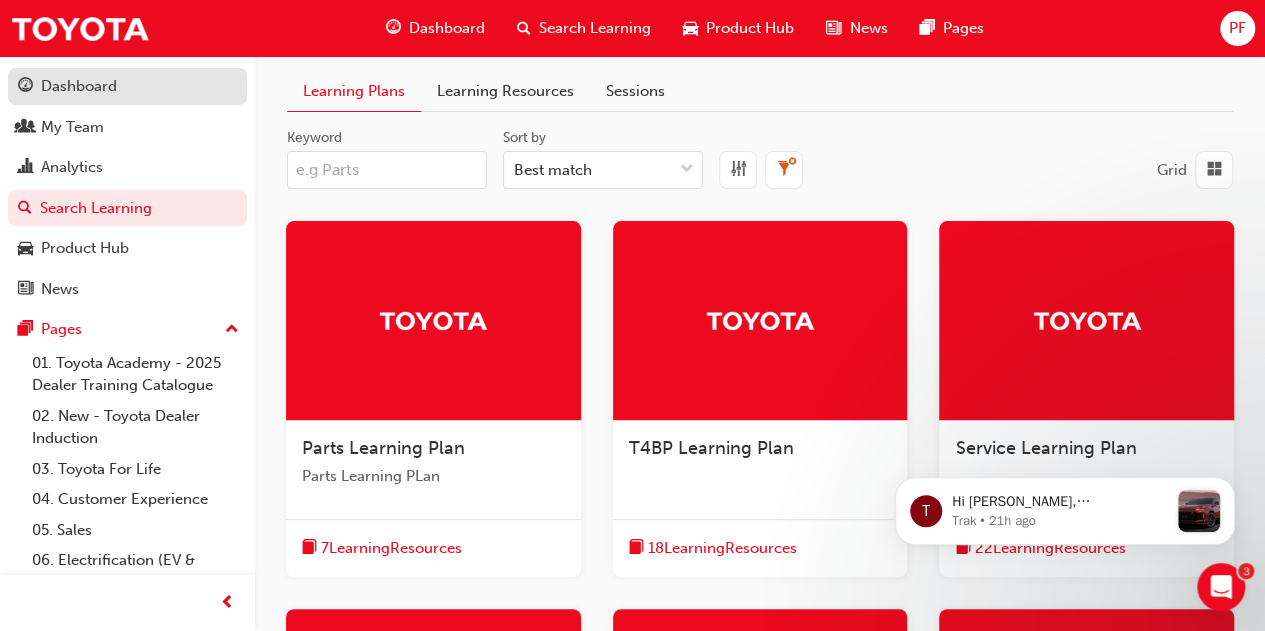 click on "Dashboard" at bounding box center [79, 86] 